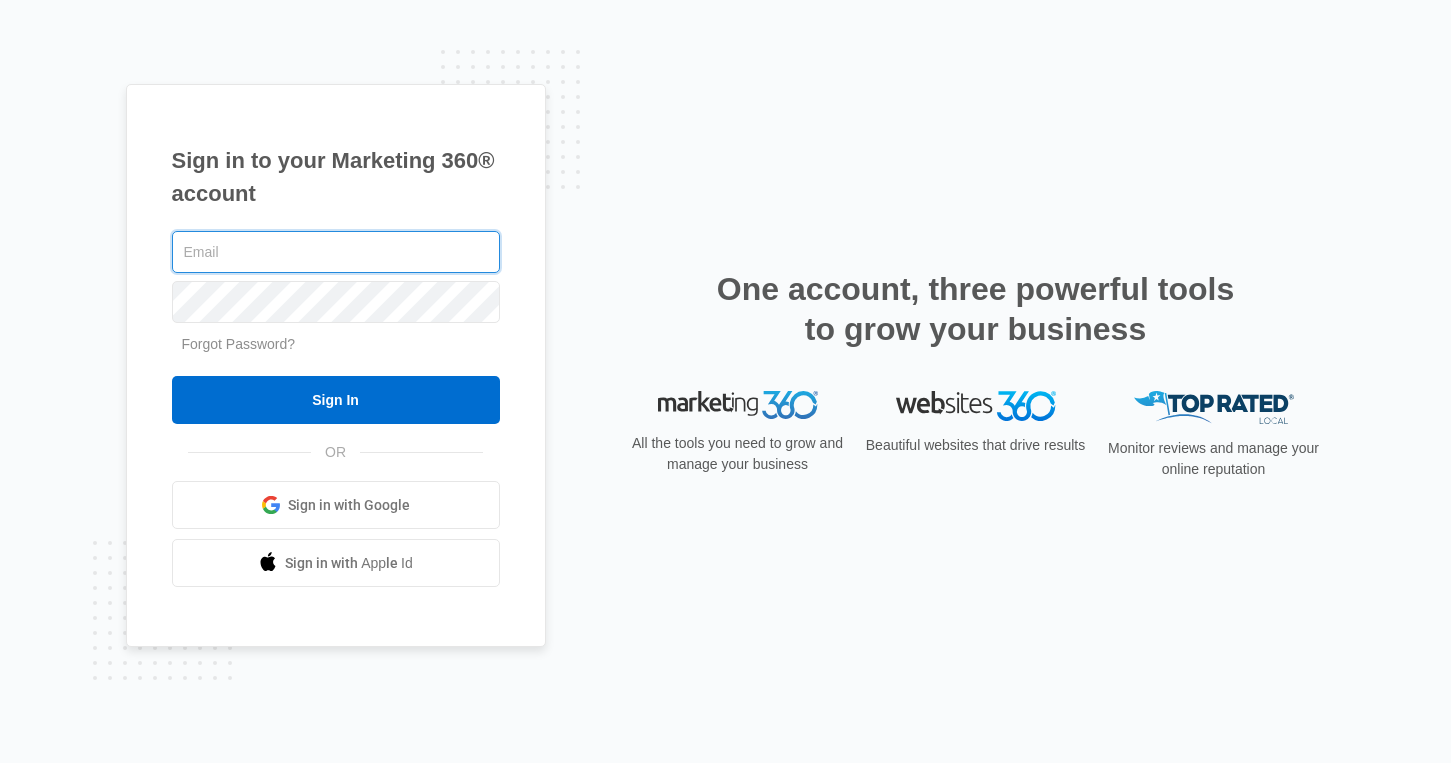 scroll, scrollTop: 0, scrollLeft: 0, axis: both 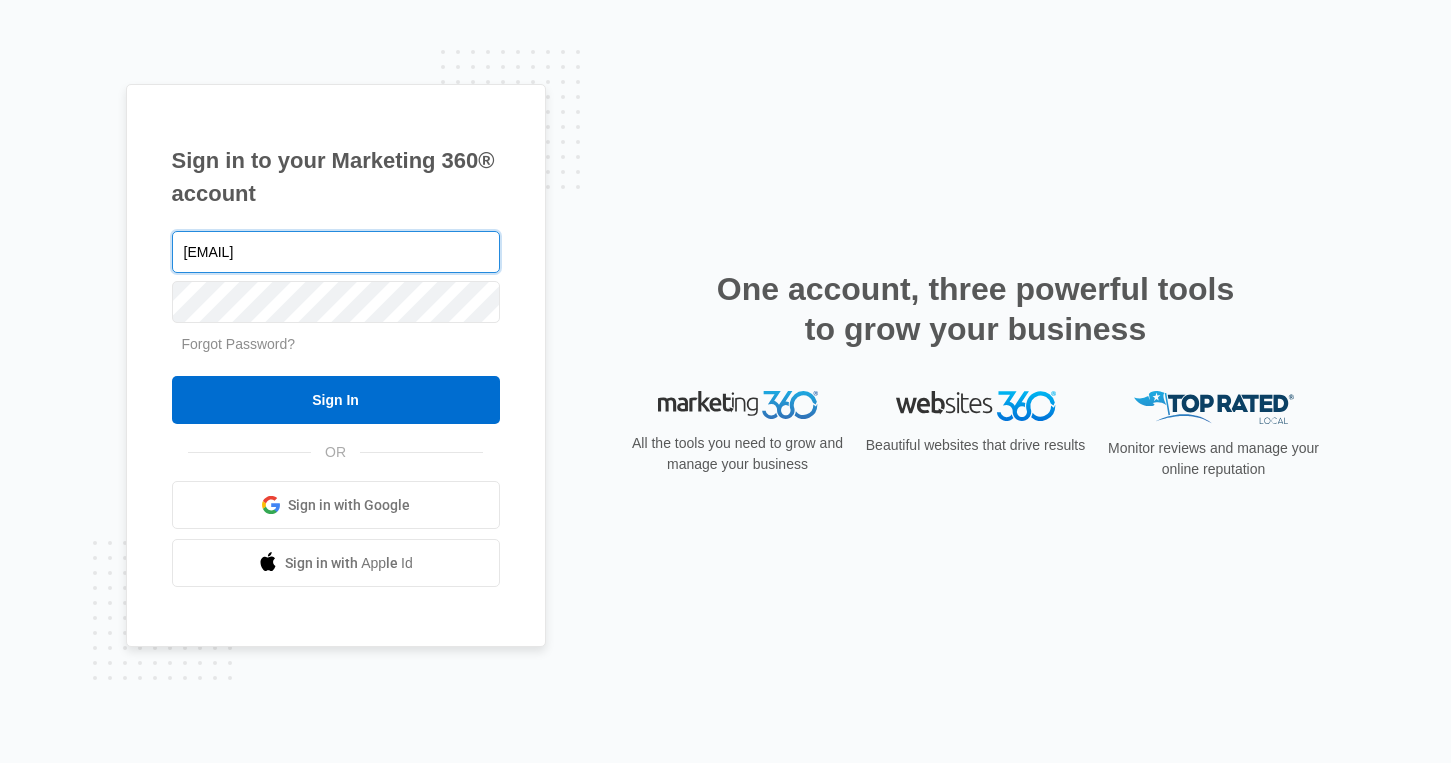 type on "[EMAIL]" 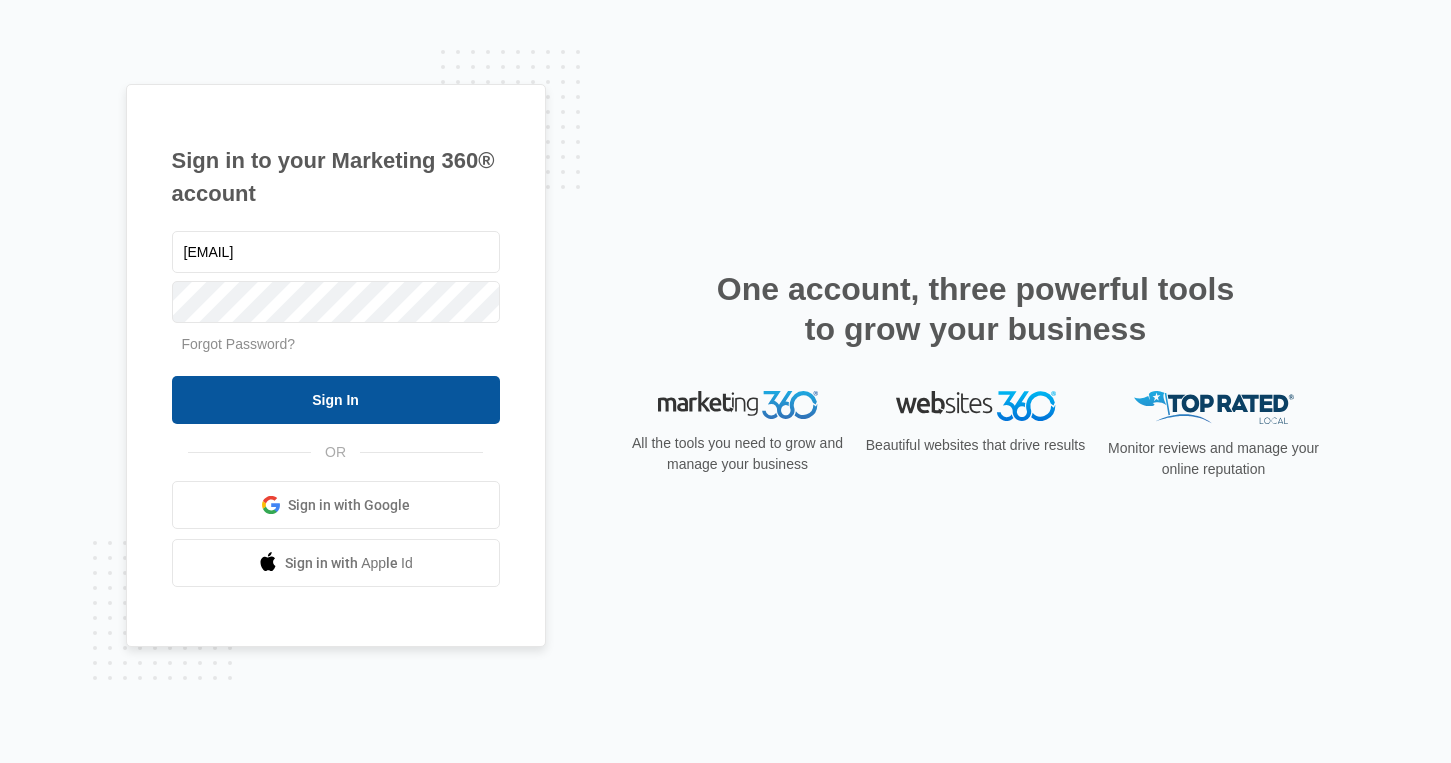 click on "Sign In" at bounding box center (336, 400) 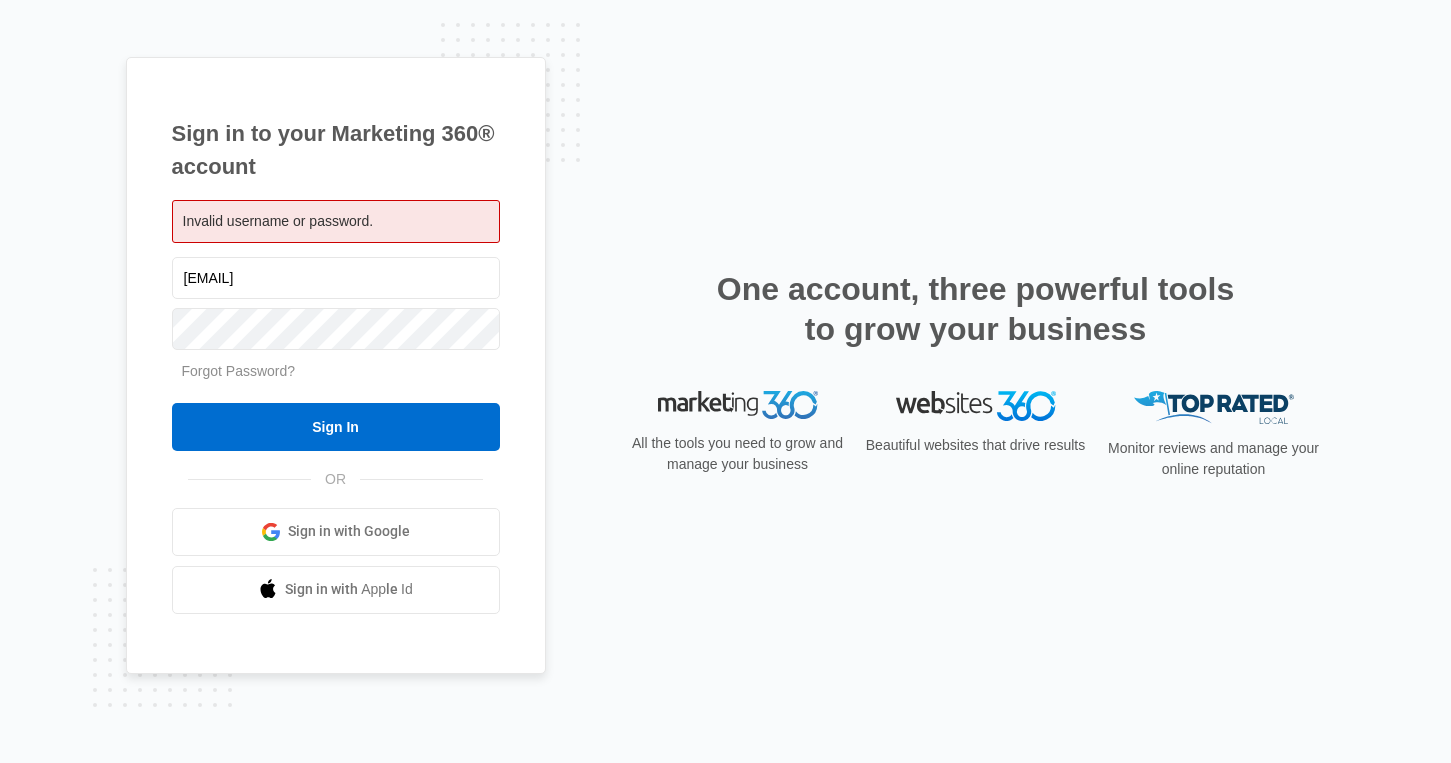 scroll, scrollTop: 0, scrollLeft: 0, axis: both 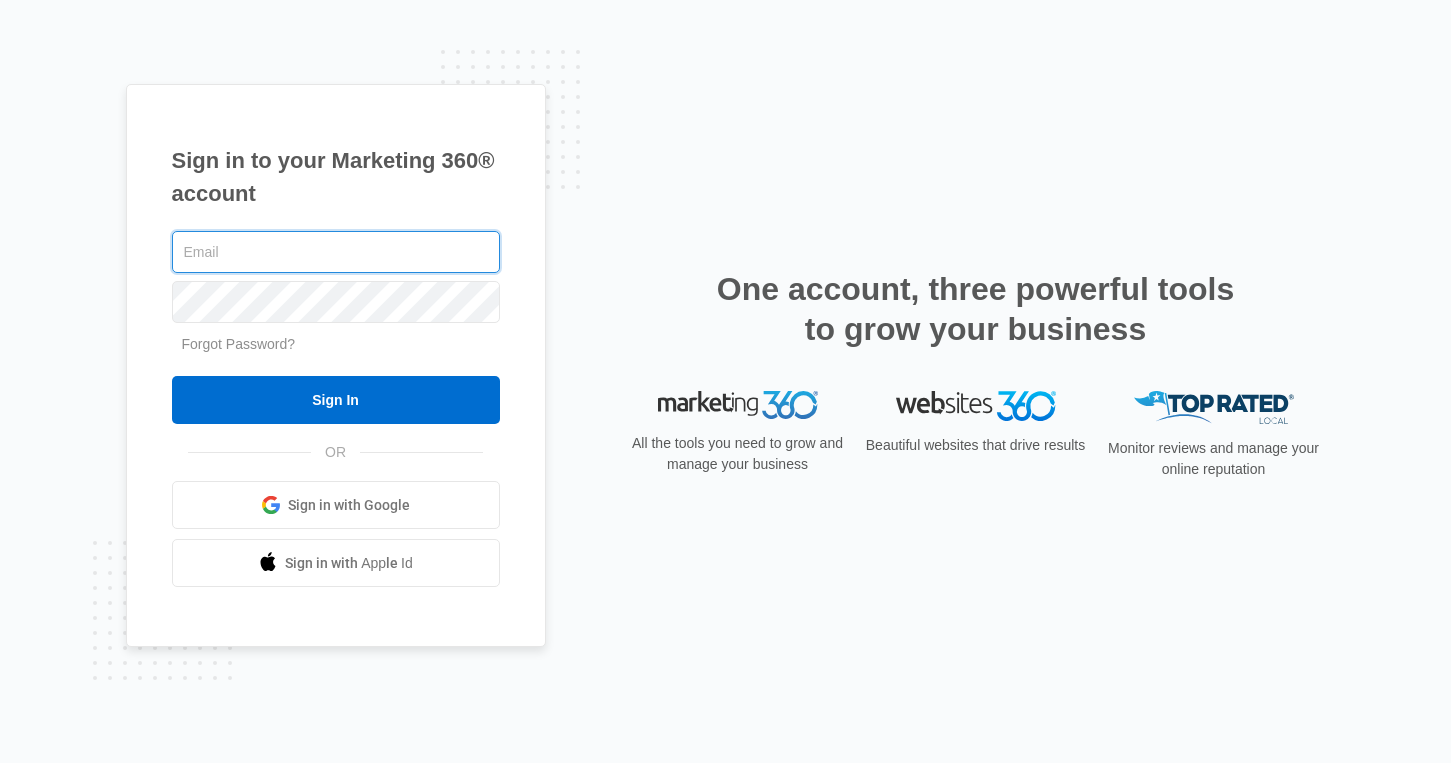 paste on "[EMAIL]" 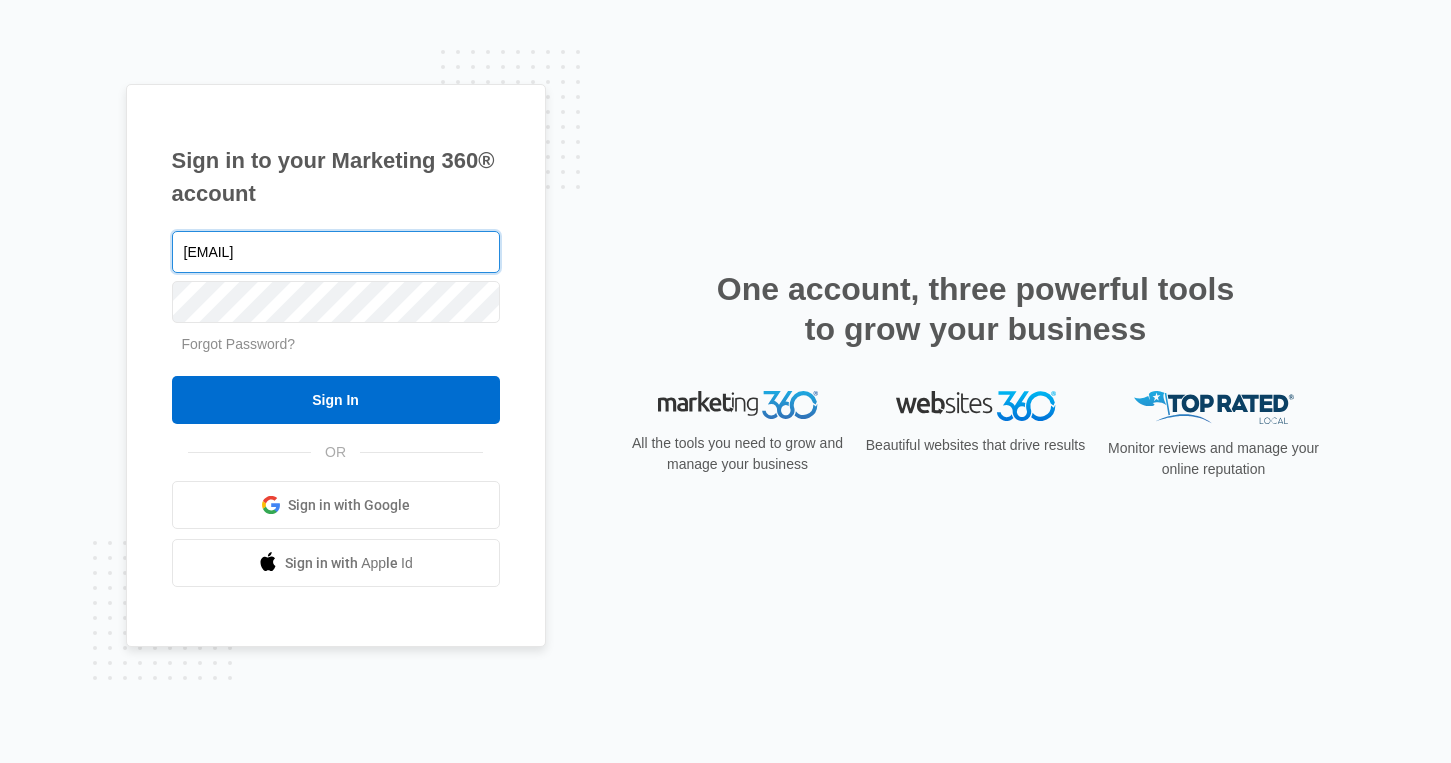 type on "[EMAIL]" 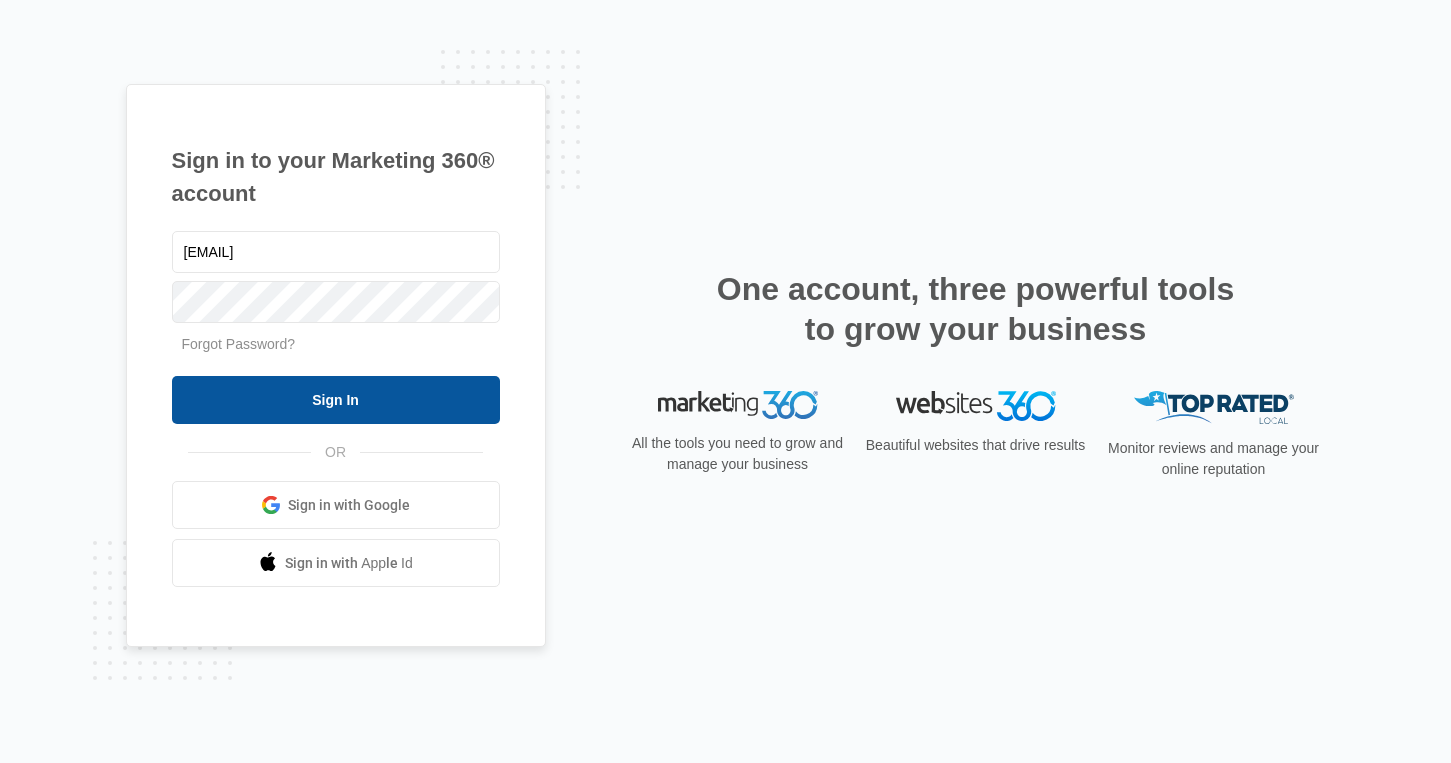 click on "Sign In" at bounding box center (336, 400) 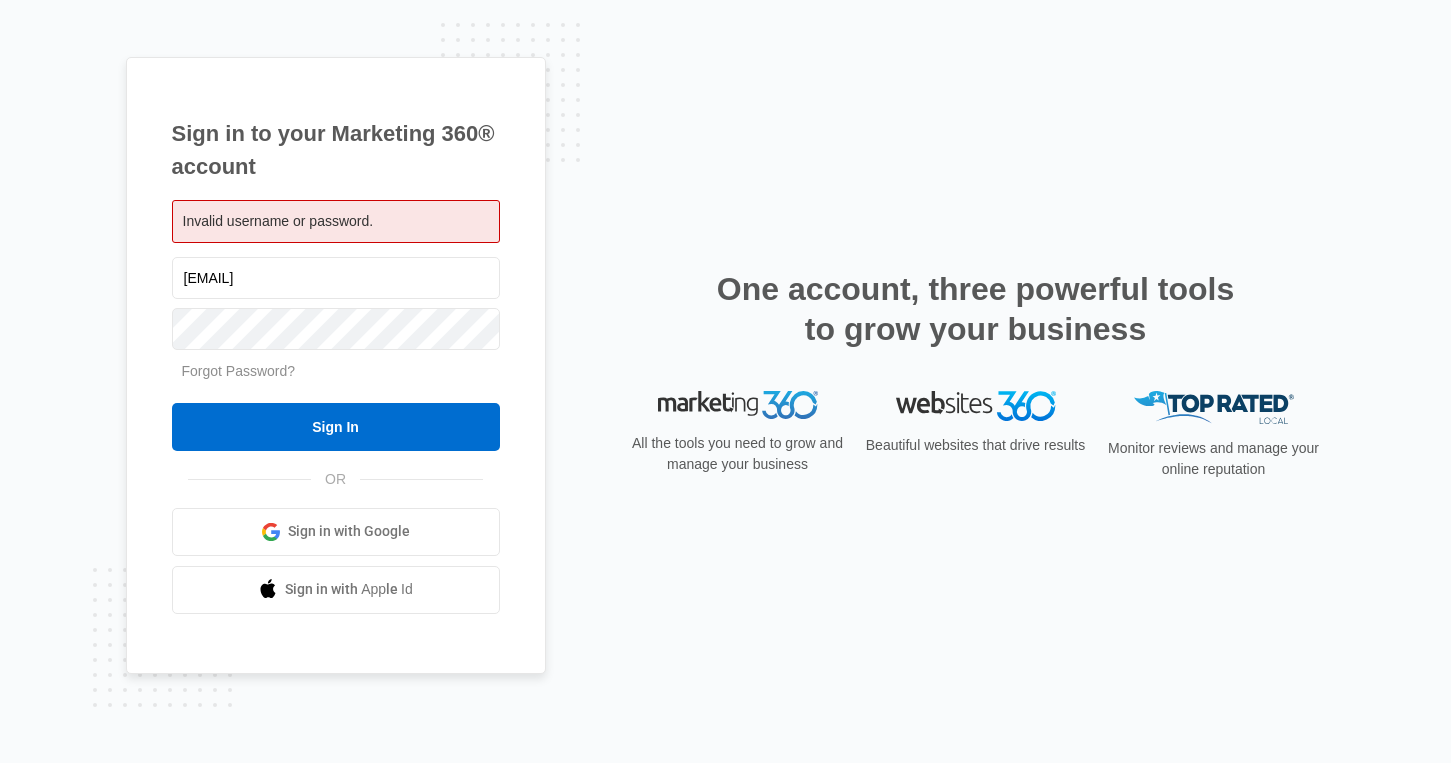 scroll, scrollTop: 0, scrollLeft: 0, axis: both 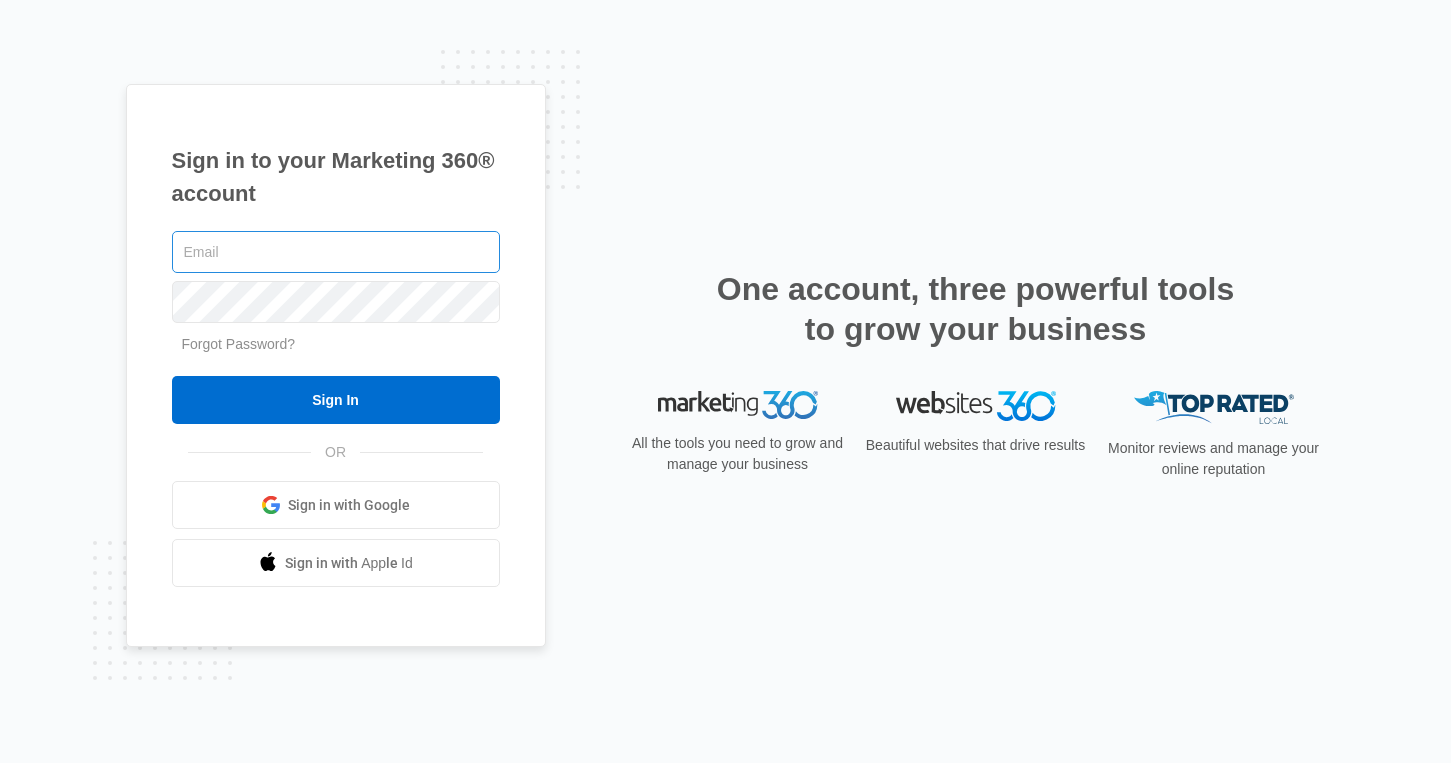 click at bounding box center [336, 252] 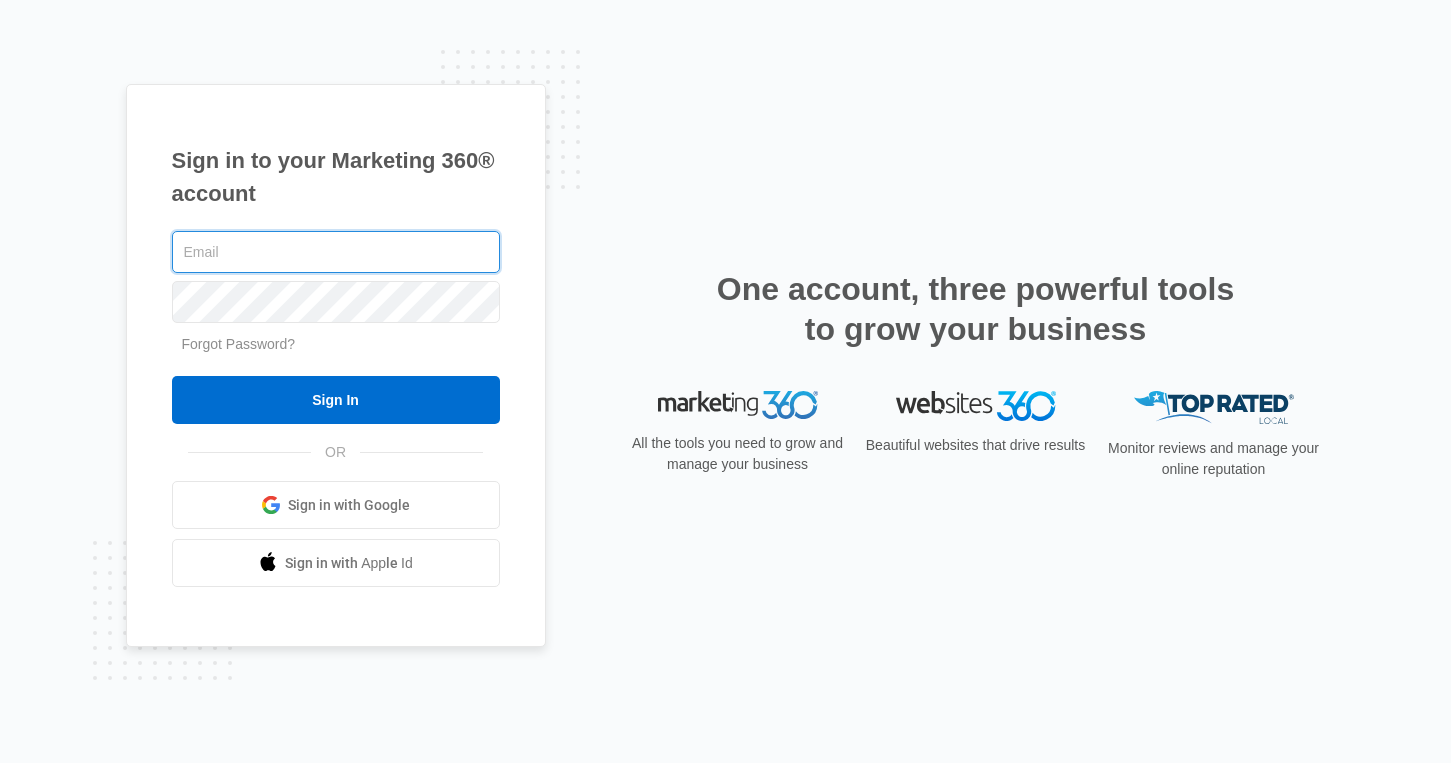 paste on "[EMAIL]" 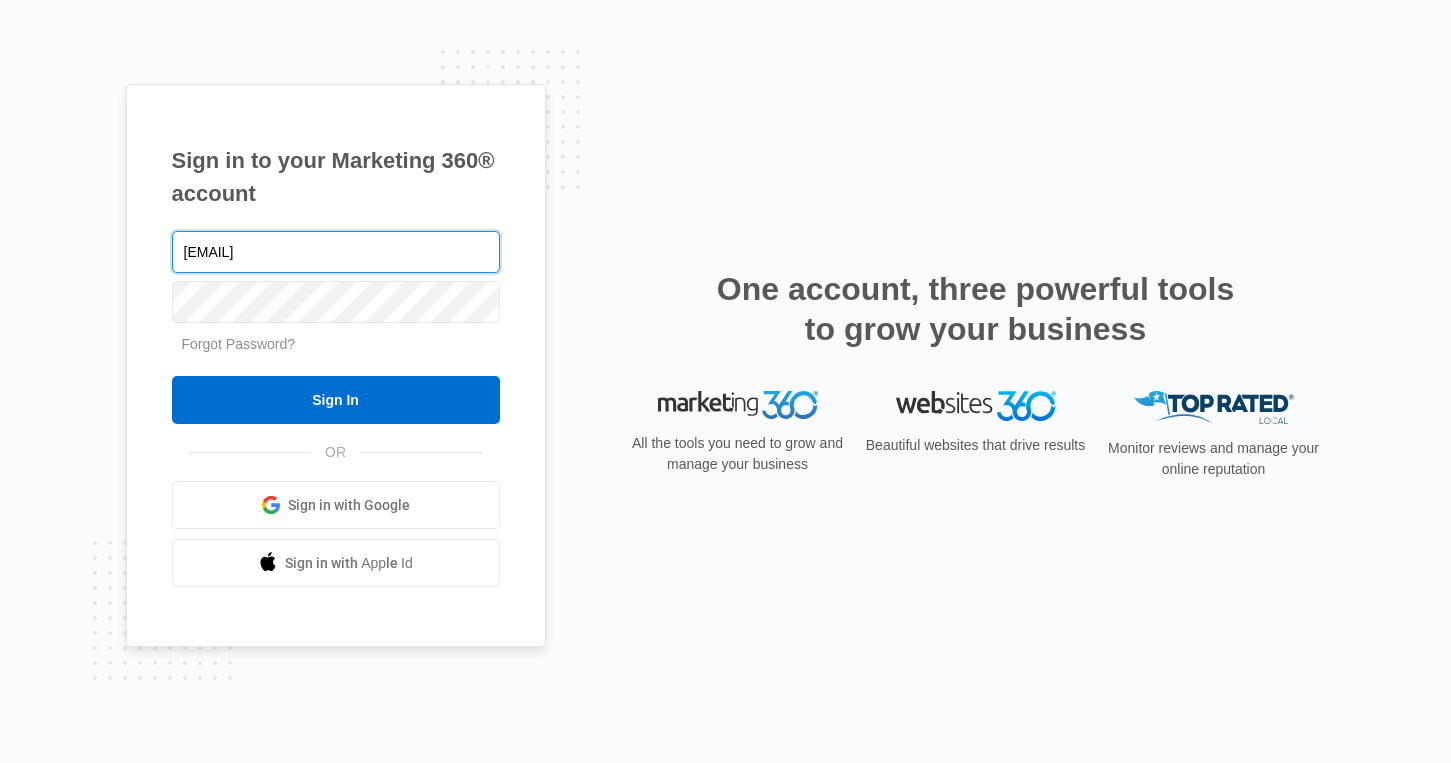 type on "[EMAIL]" 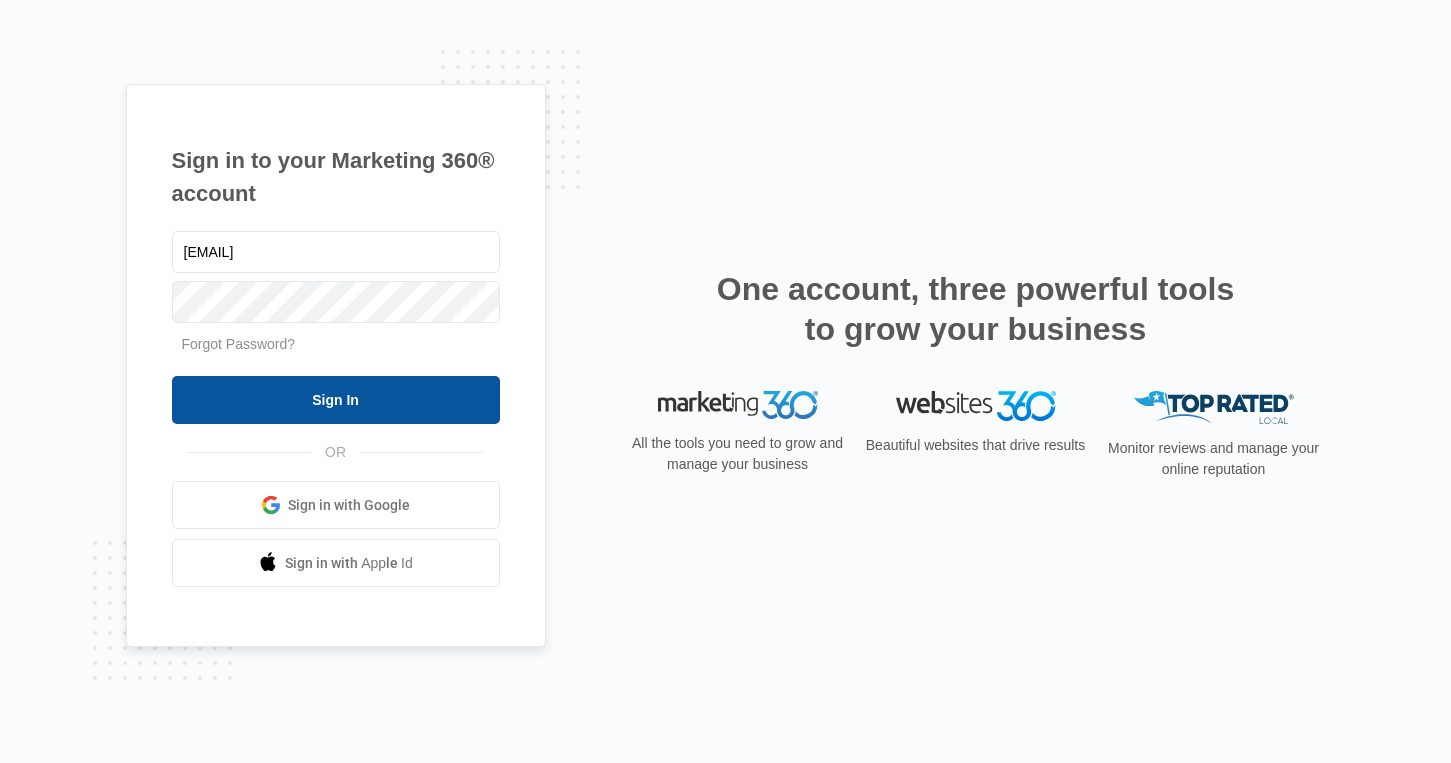 click on "Sign In" at bounding box center [336, 400] 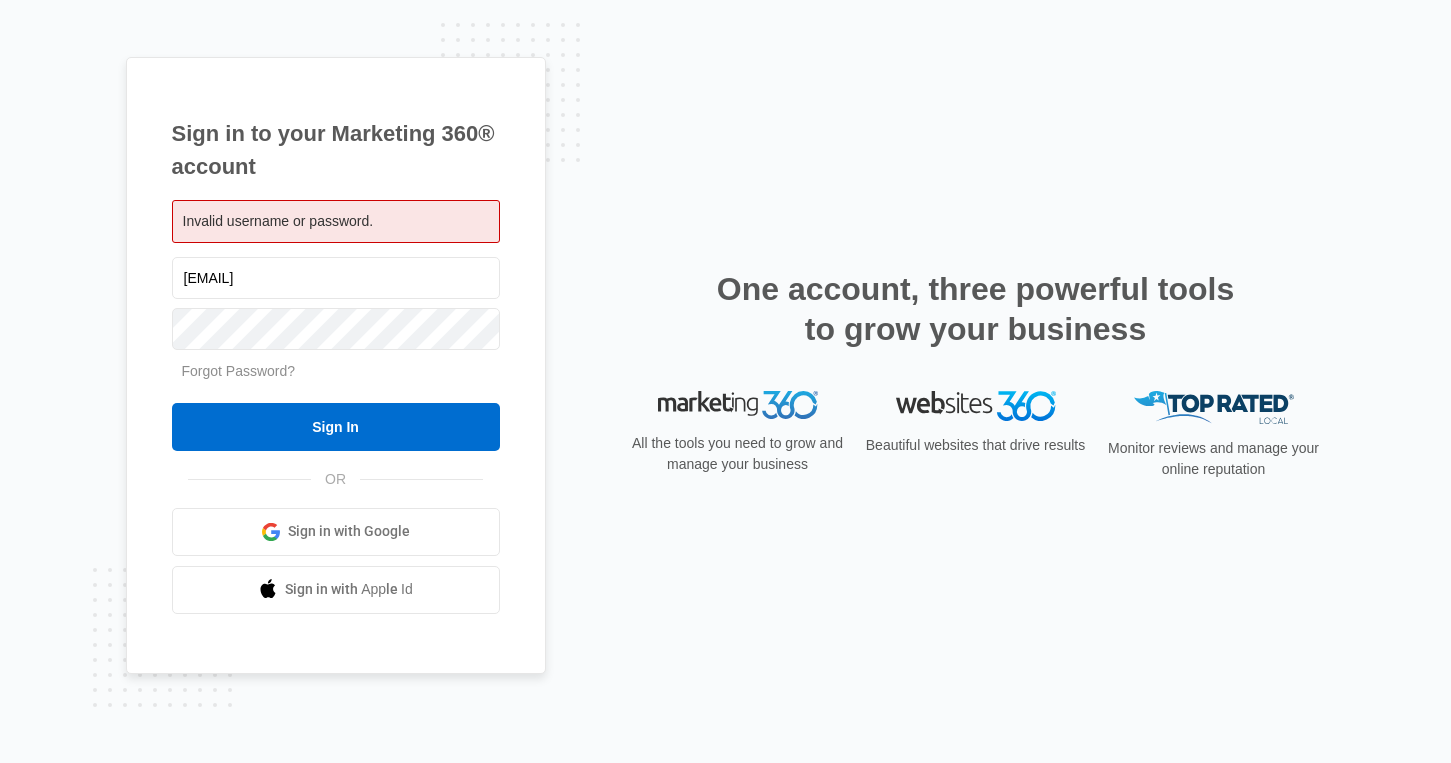 scroll, scrollTop: 0, scrollLeft: 0, axis: both 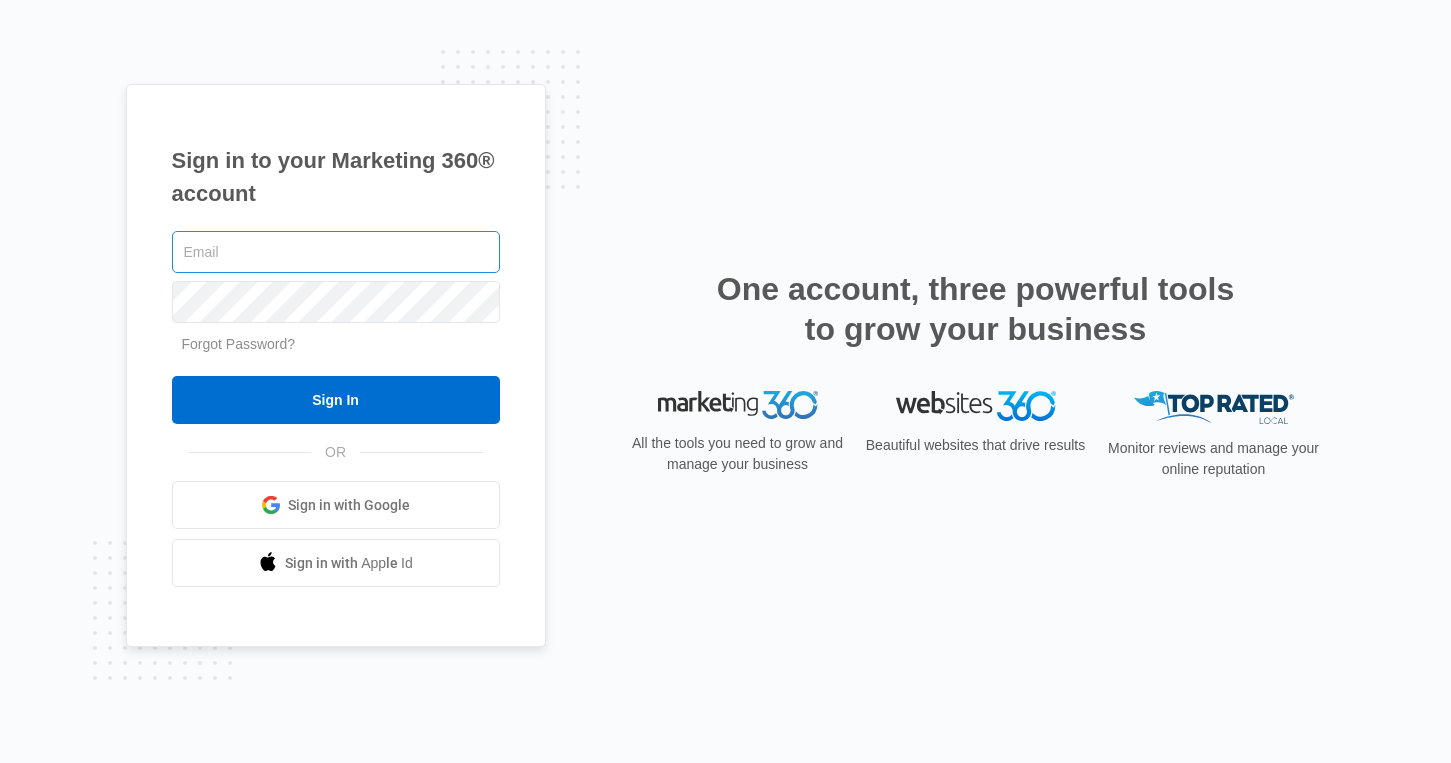 click at bounding box center [336, 252] 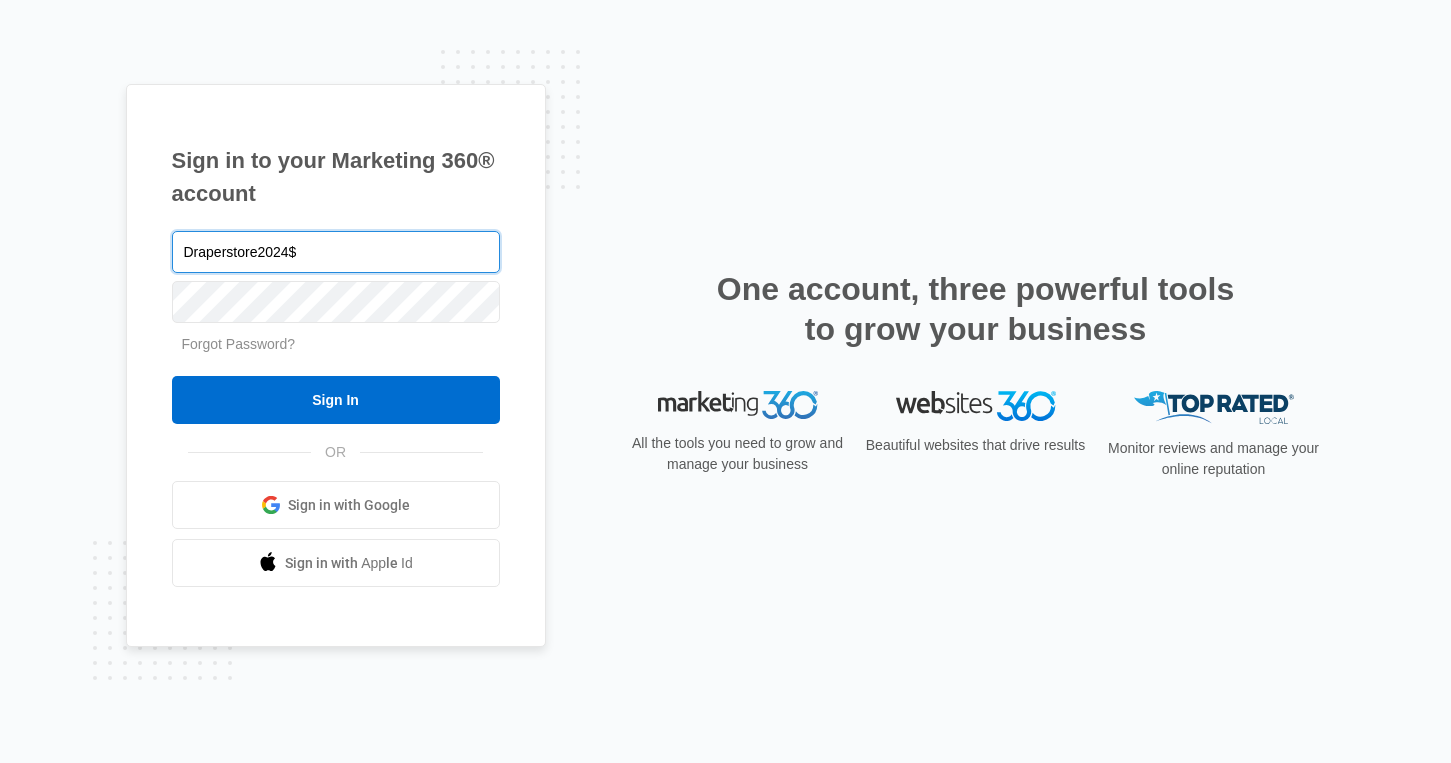drag, startPoint x: 338, startPoint y: 250, endPoint x: 122, endPoint y: 256, distance: 216.08331 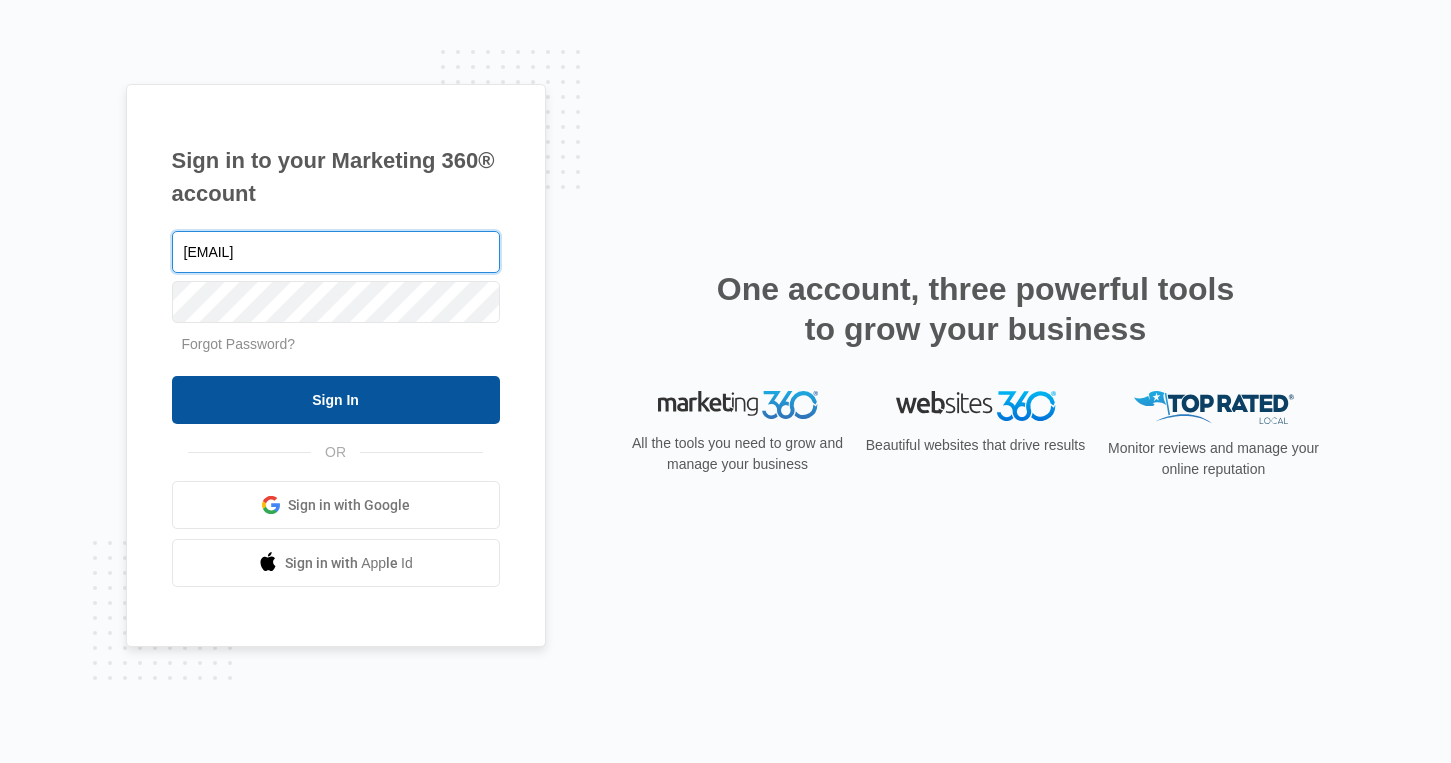 type on "[EMAIL]" 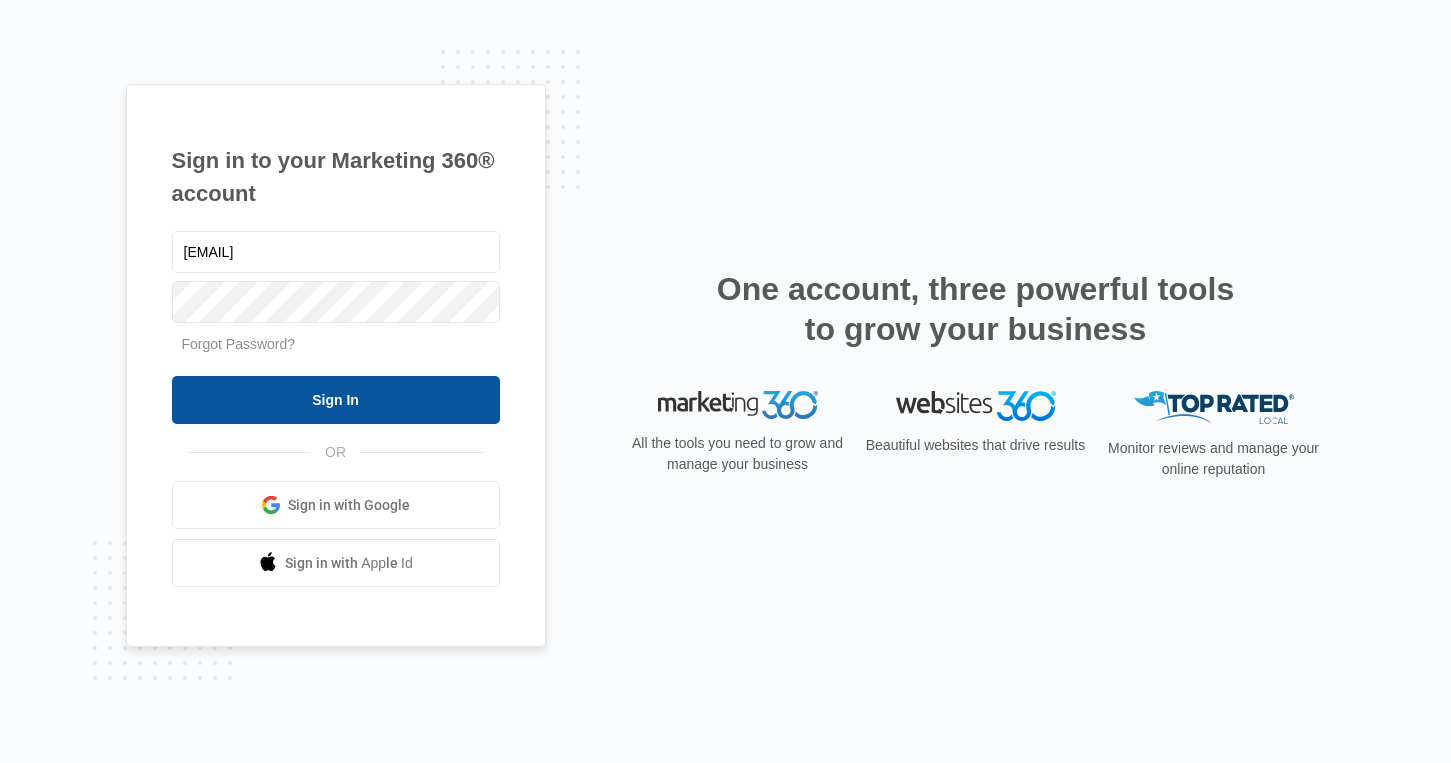 click on "Sign In" at bounding box center [336, 400] 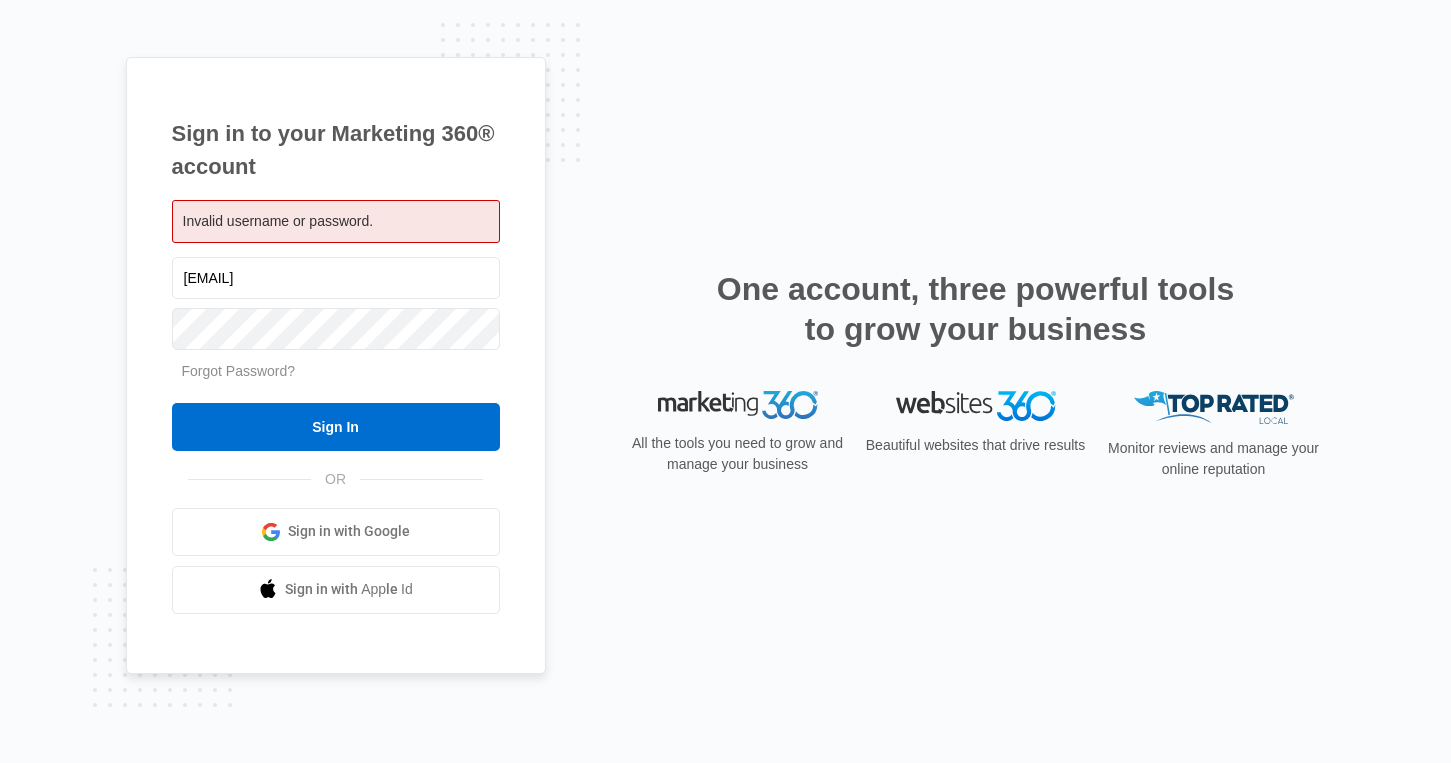 scroll, scrollTop: 0, scrollLeft: 0, axis: both 